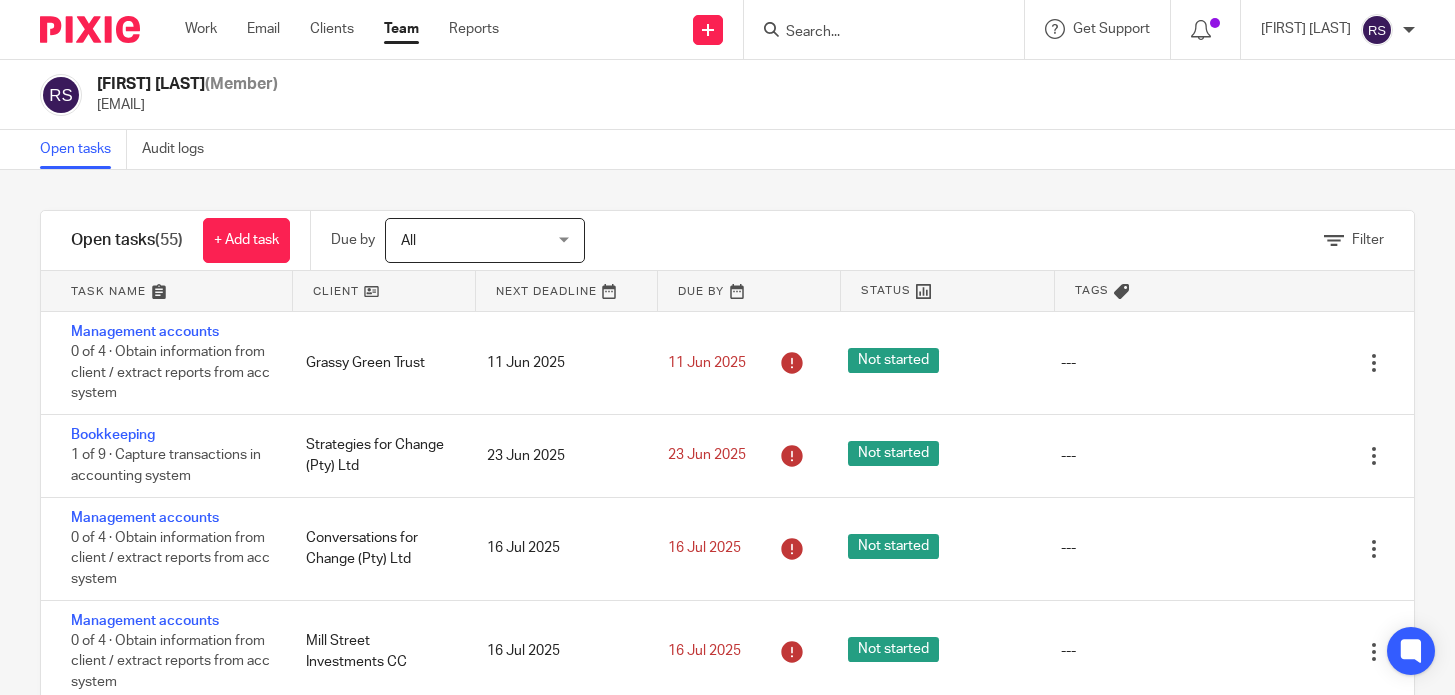 scroll, scrollTop: 0, scrollLeft: 0, axis: both 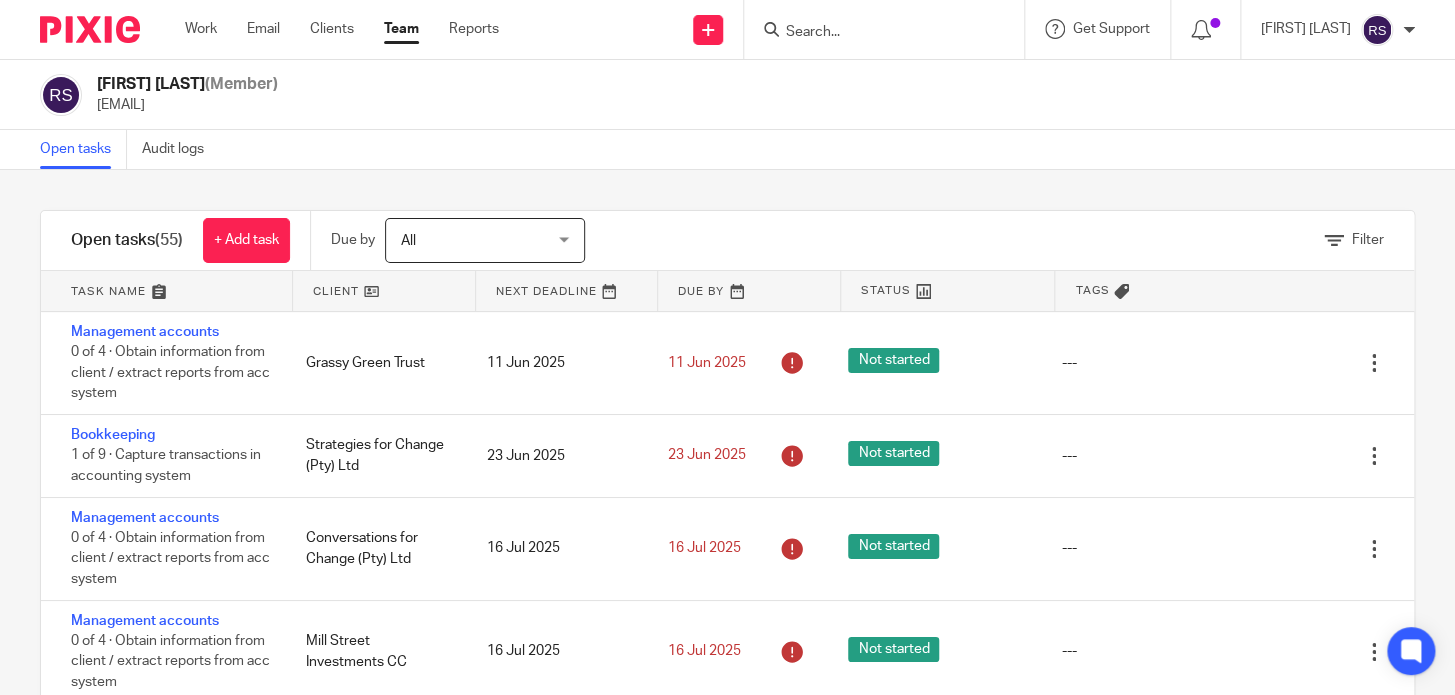 click at bounding box center (884, 29) 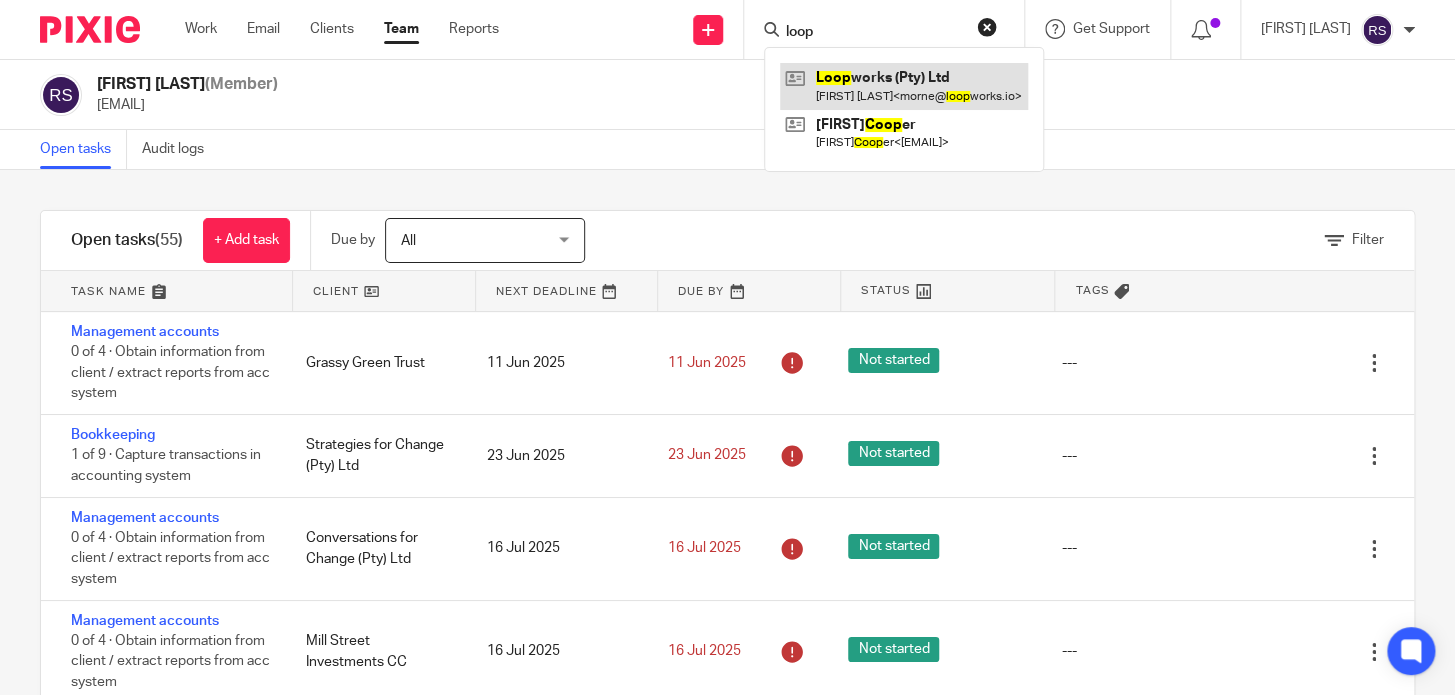 type on "loop" 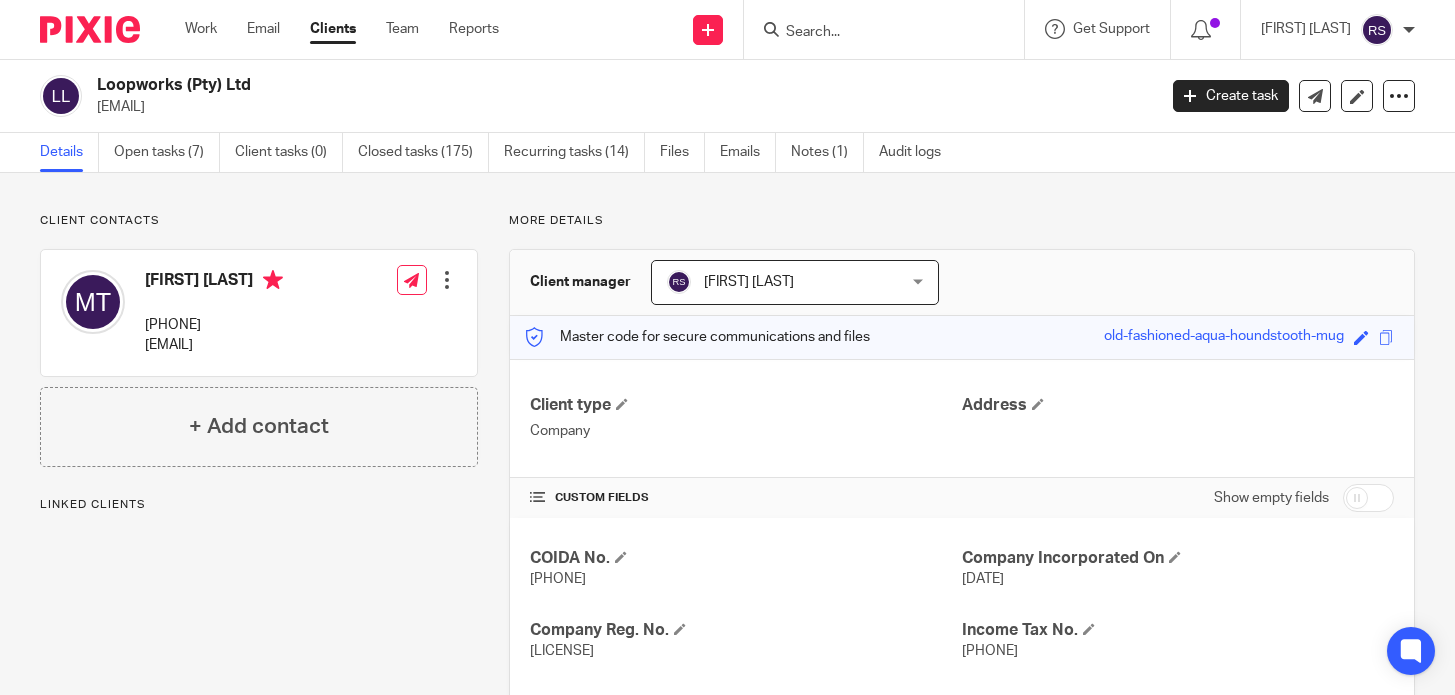 scroll, scrollTop: 0, scrollLeft: 0, axis: both 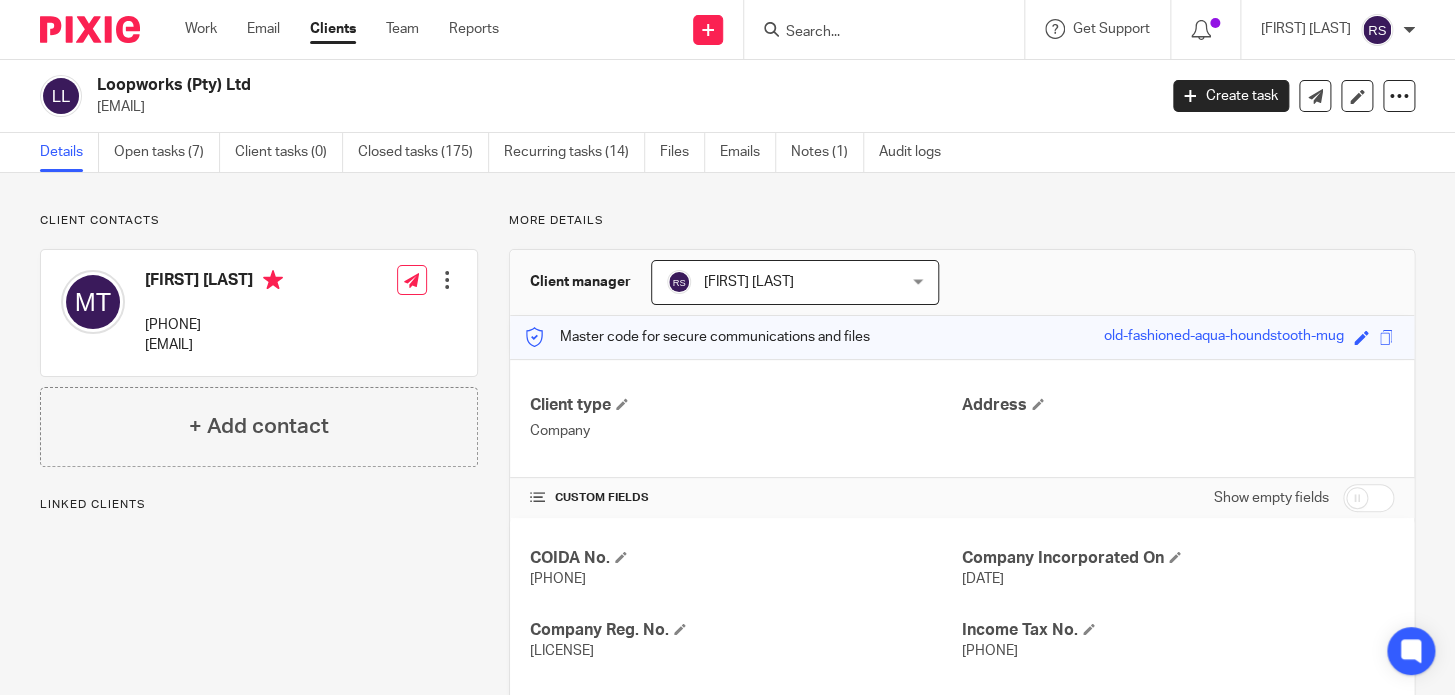 click on "Loopworks (Pty) Ltd
[EMAIL]" at bounding box center (591, 96) 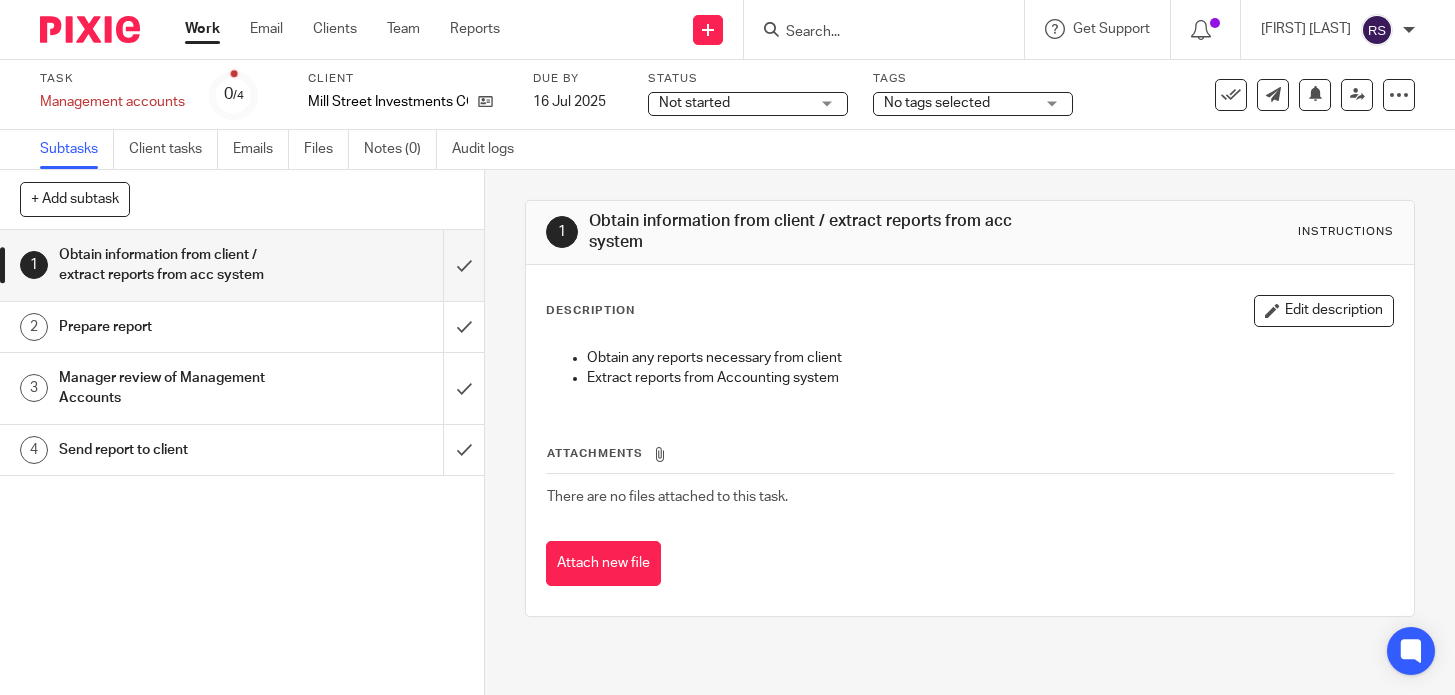 scroll, scrollTop: 0, scrollLeft: 0, axis: both 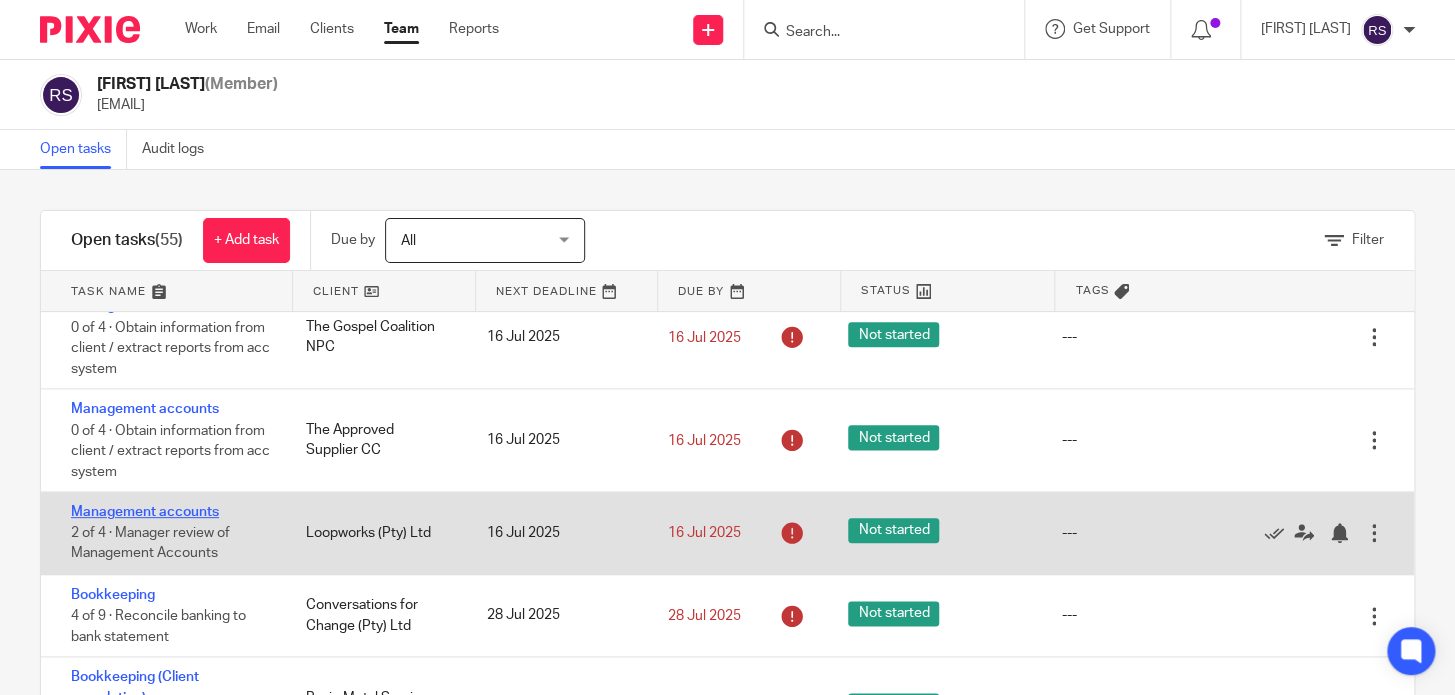 click on "Management accounts" at bounding box center (145, 512) 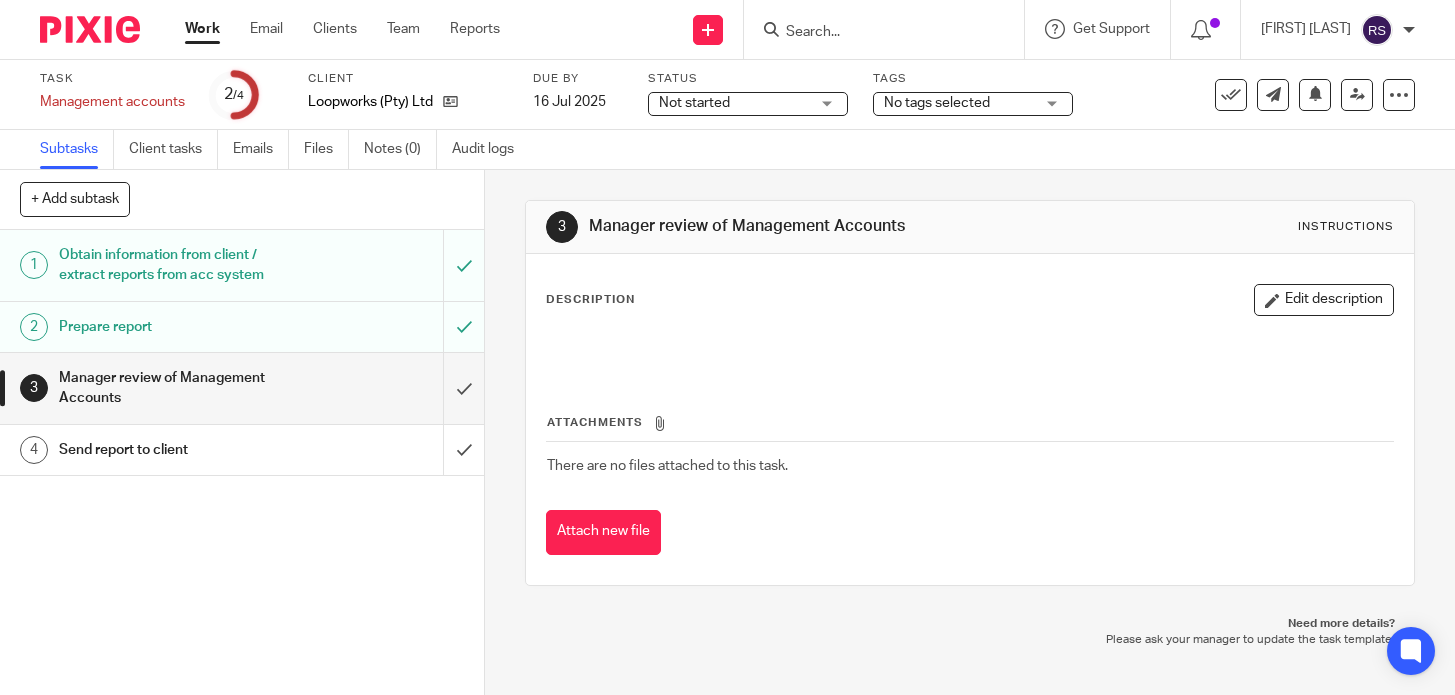 scroll, scrollTop: 0, scrollLeft: 0, axis: both 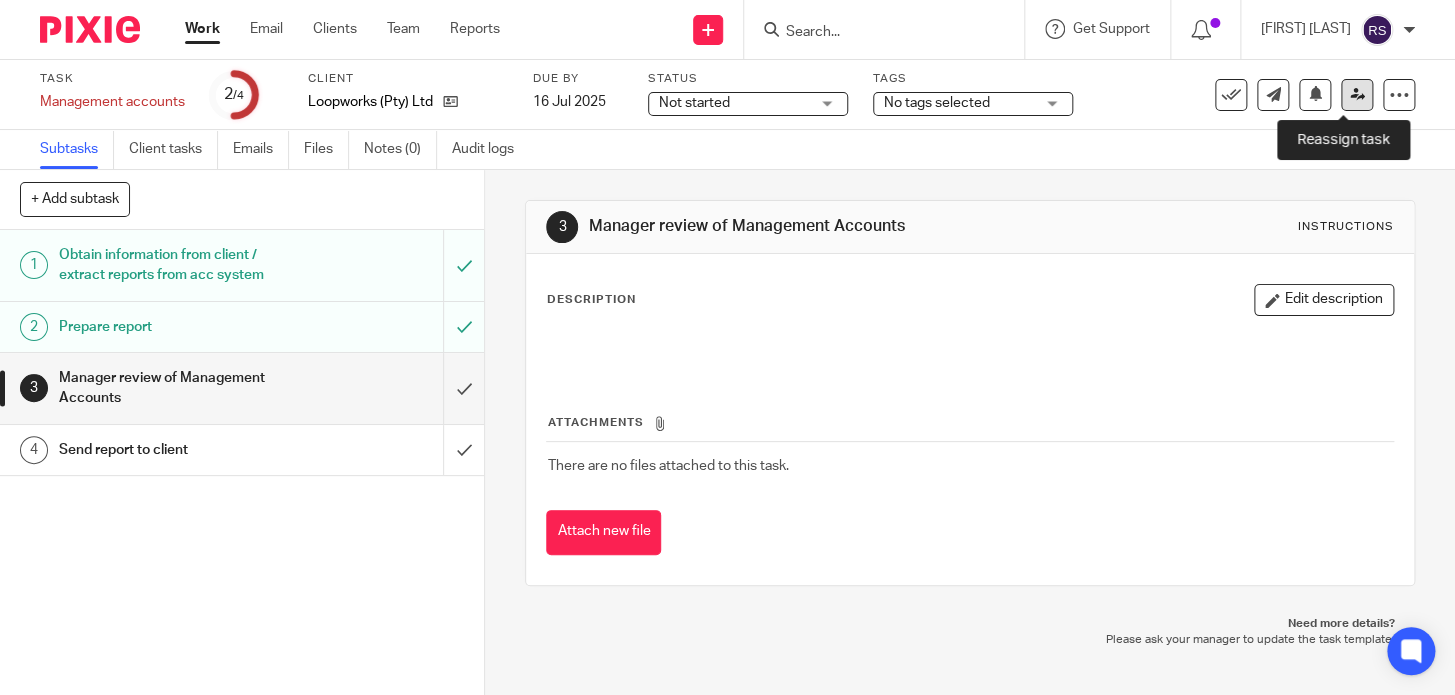 click at bounding box center [1357, 94] 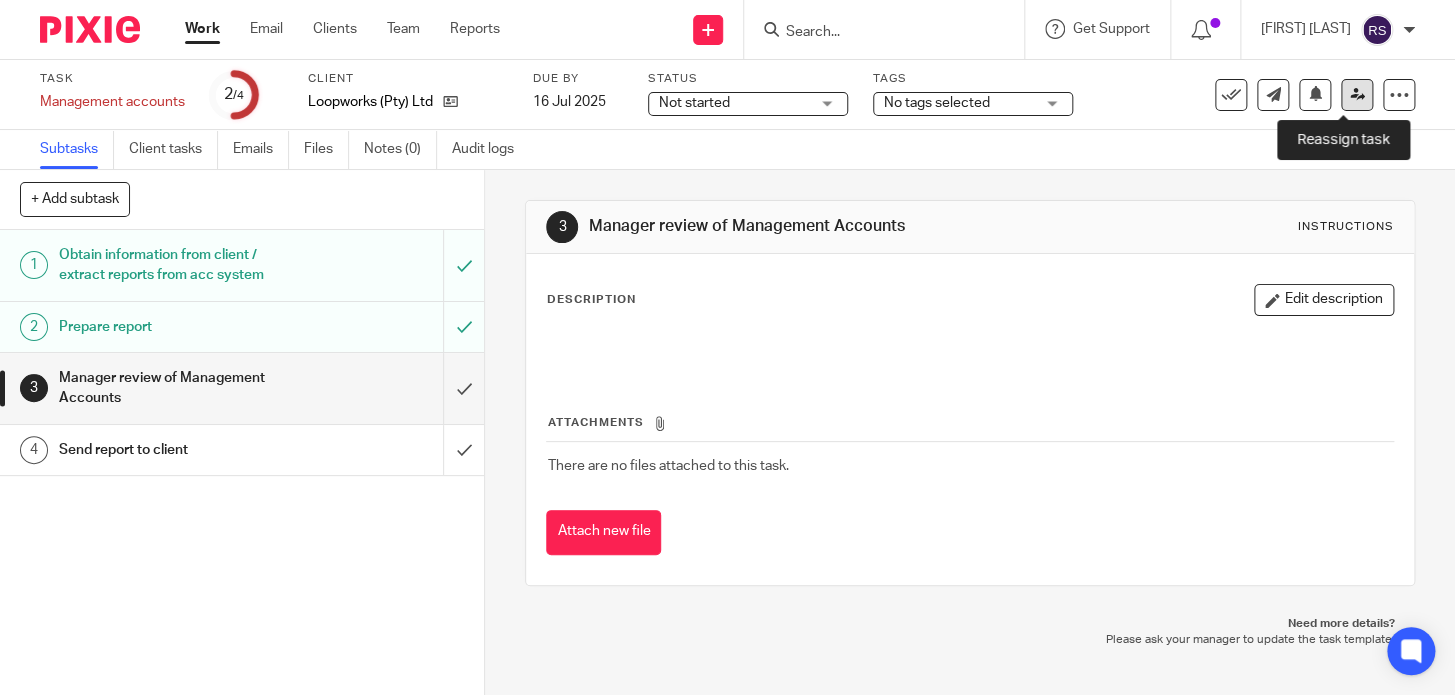 click at bounding box center (1357, 94) 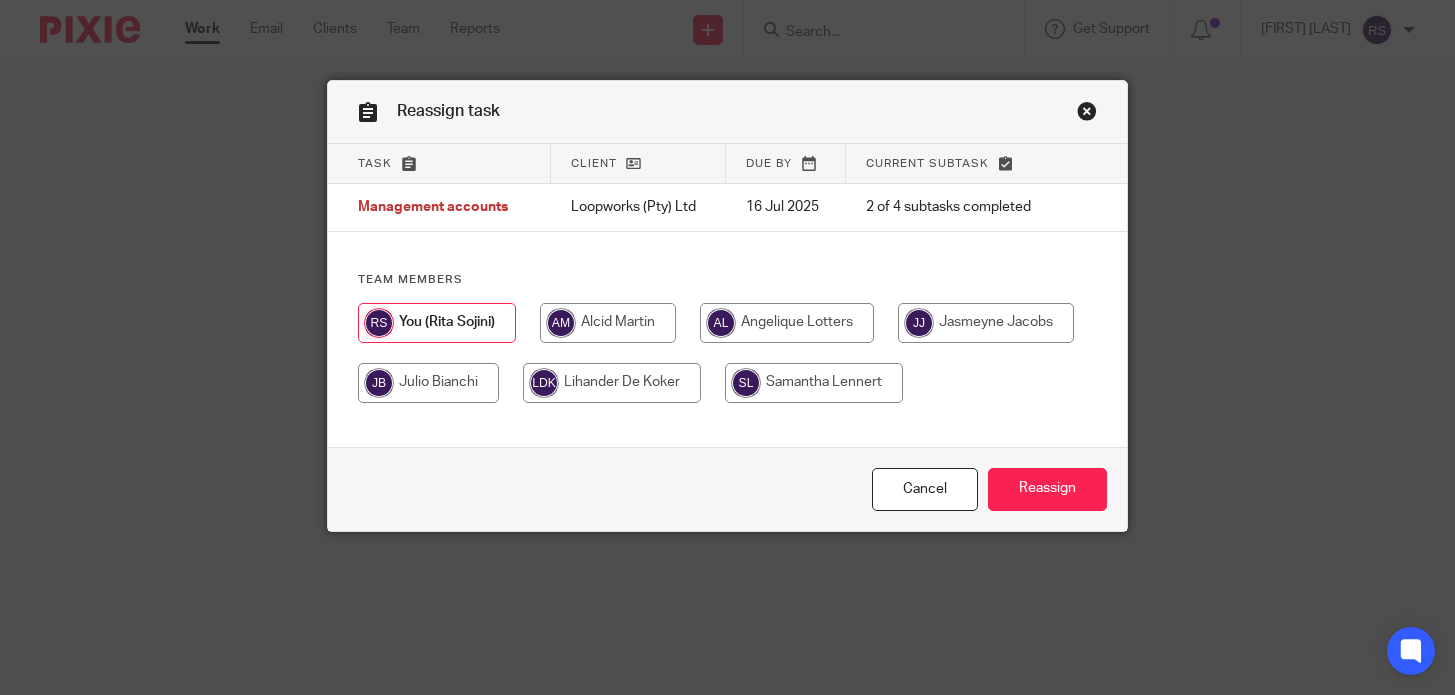 scroll, scrollTop: 0, scrollLeft: 0, axis: both 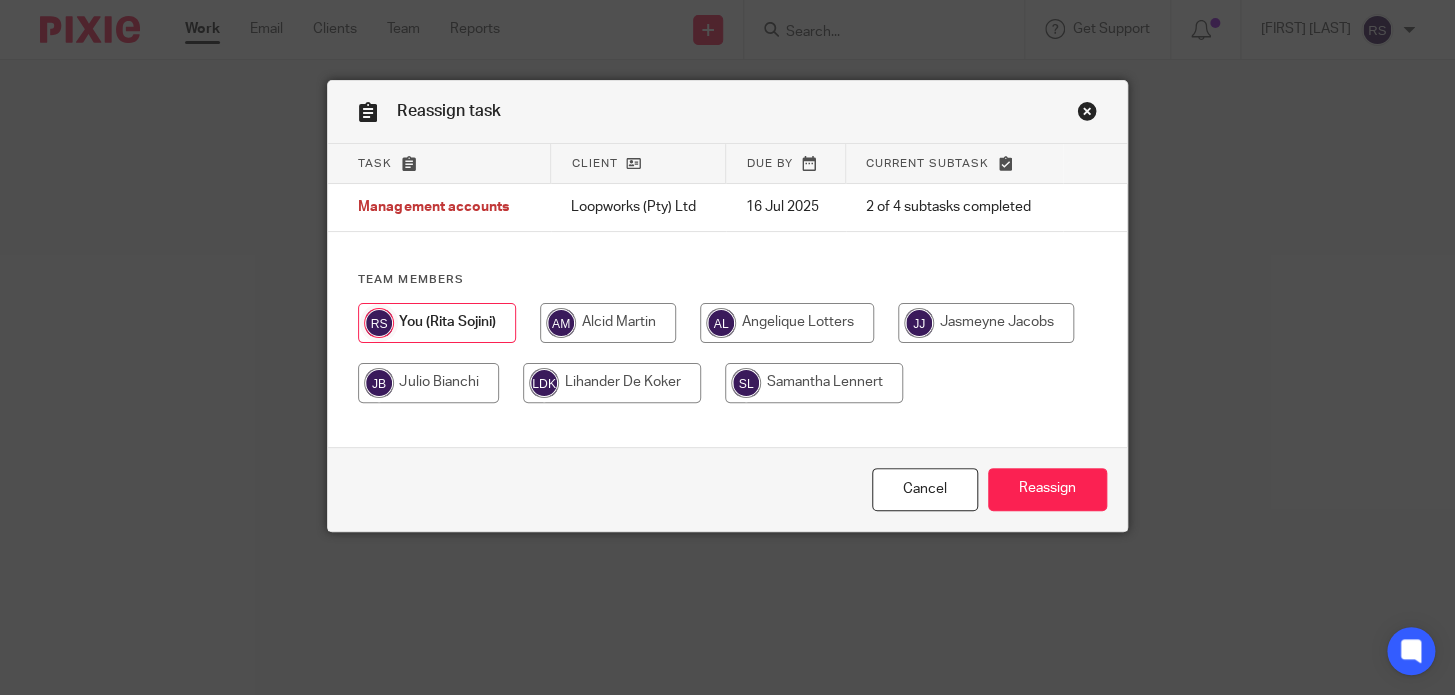 click at bounding box center [787, 323] 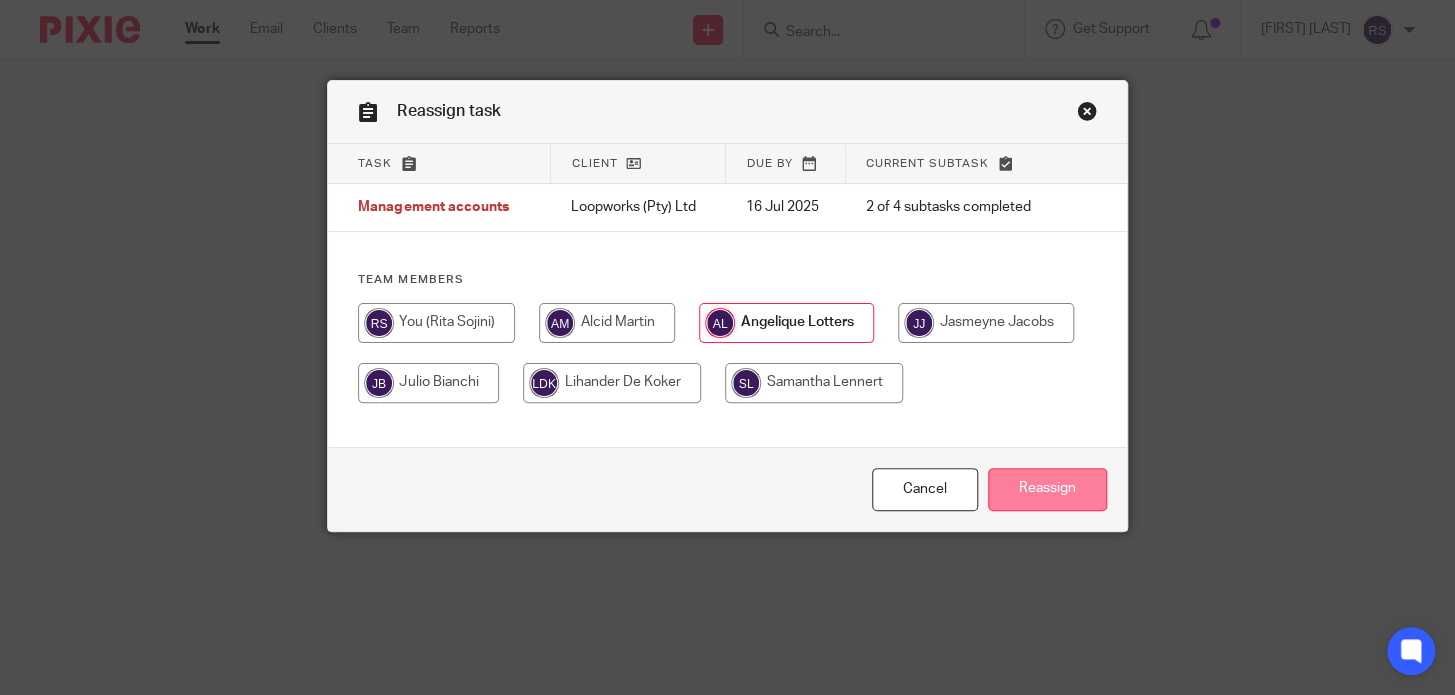 click on "Reassign" at bounding box center [1047, 489] 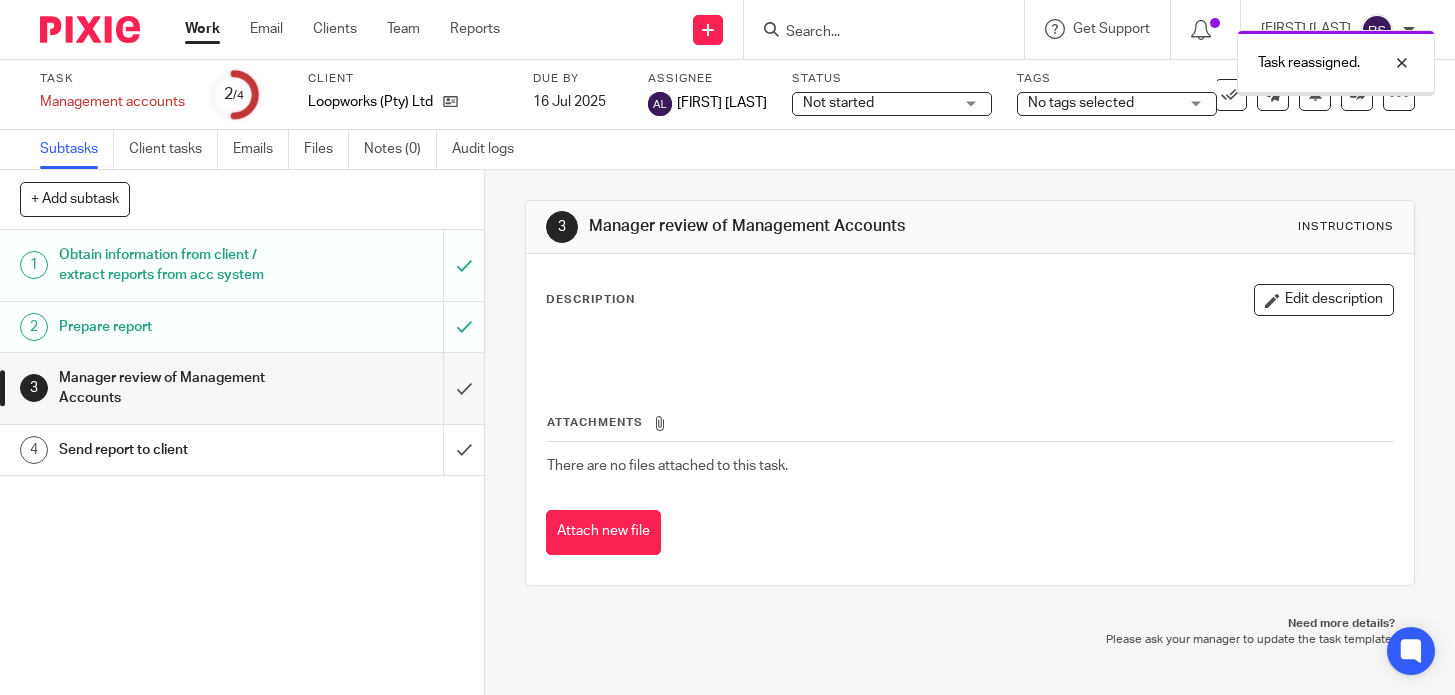 scroll, scrollTop: 0, scrollLeft: 0, axis: both 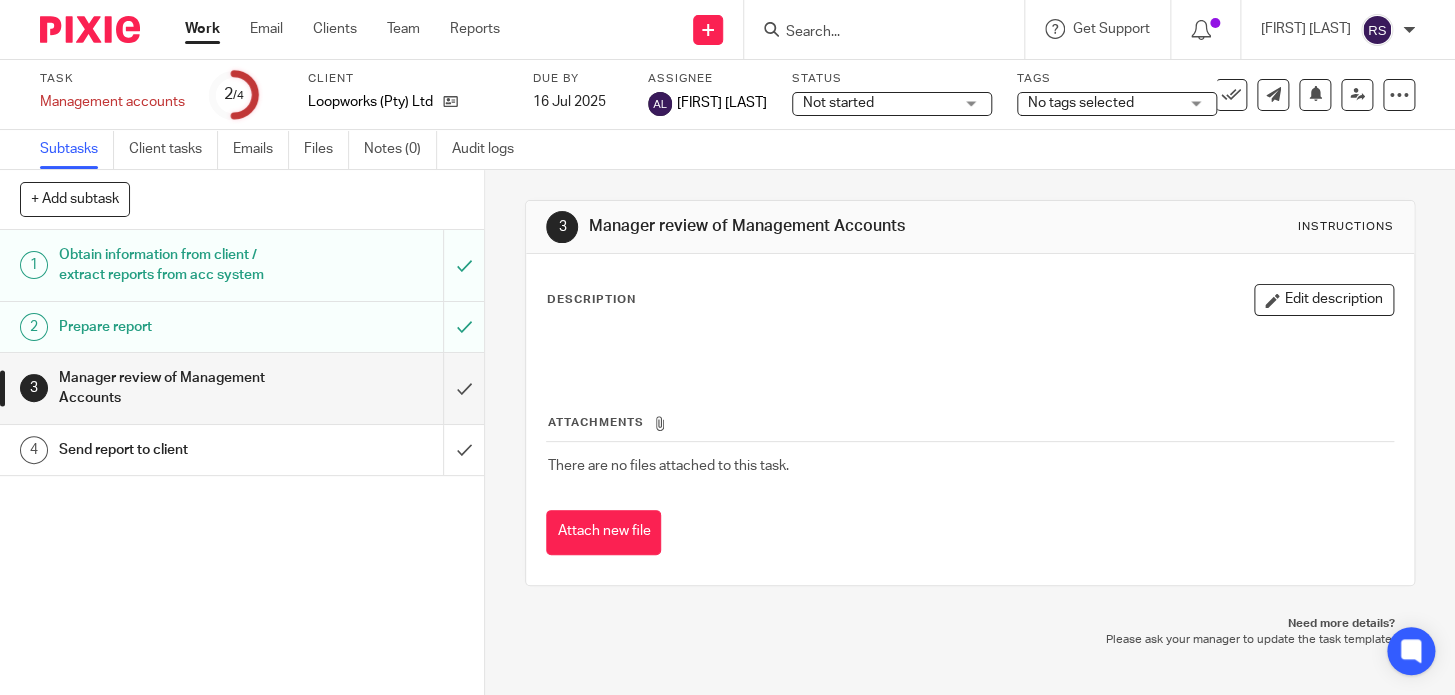 click on "Send new email
Create task
Add client
Get Support
Contact via email
Check our documentation
Access the academy
View roadmap" at bounding box center [992, 29] 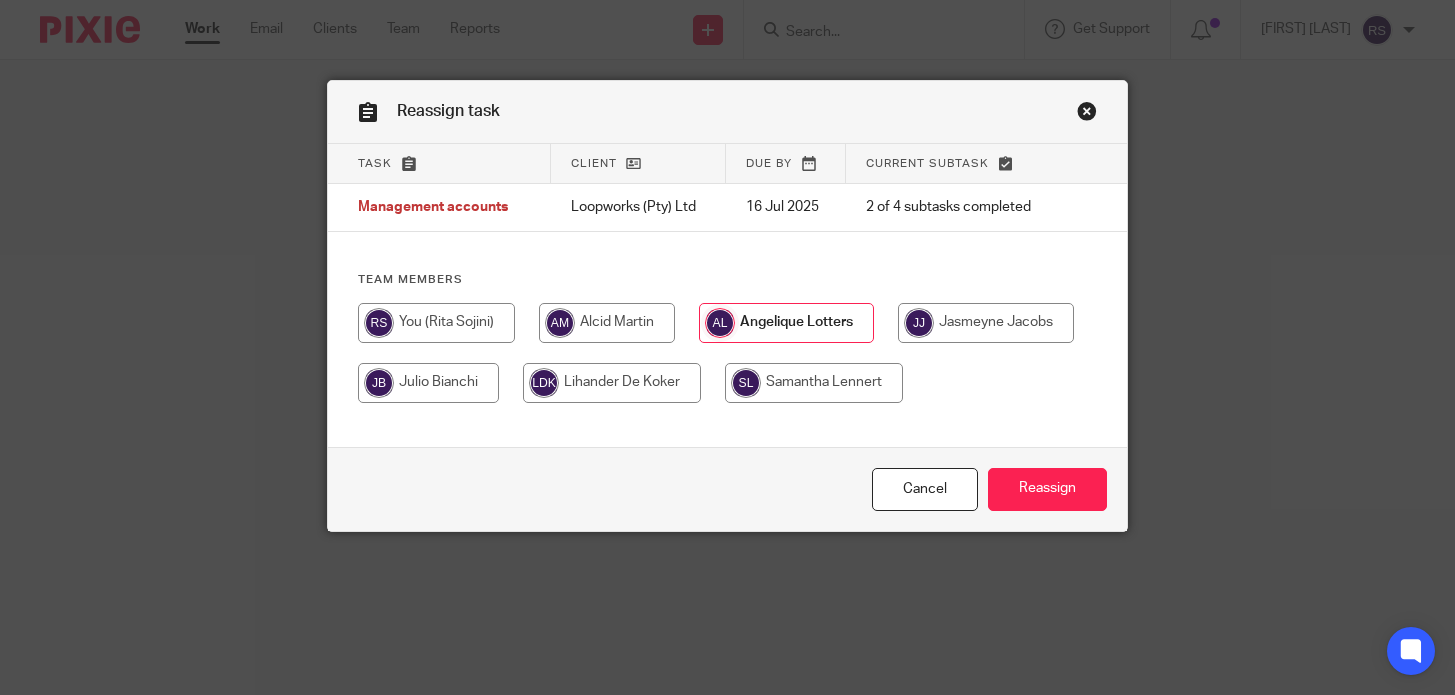 scroll, scrollTop: 0, scrollLeft: 0, axis: both 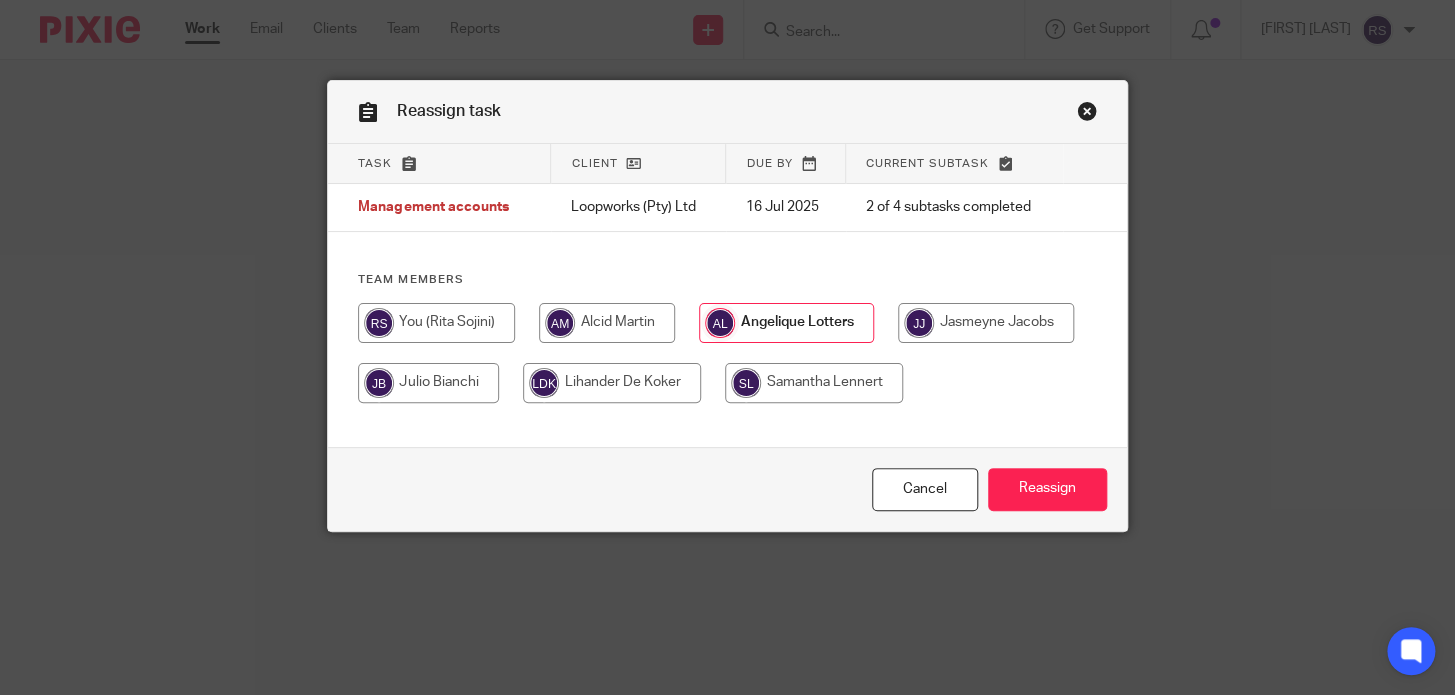 click on "Reassign task" at bounding box center [727, 112] 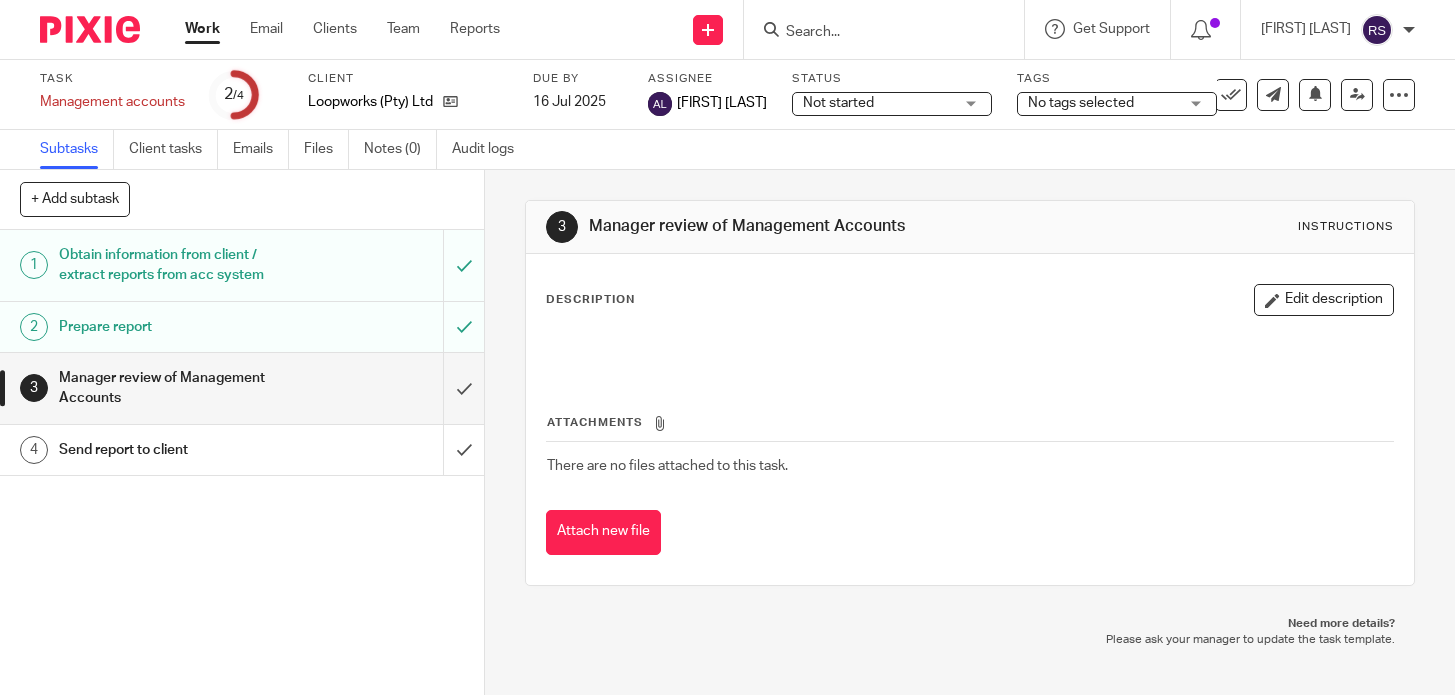 scroll, scrollTop: 0, scrollLeft: 0, axis: both 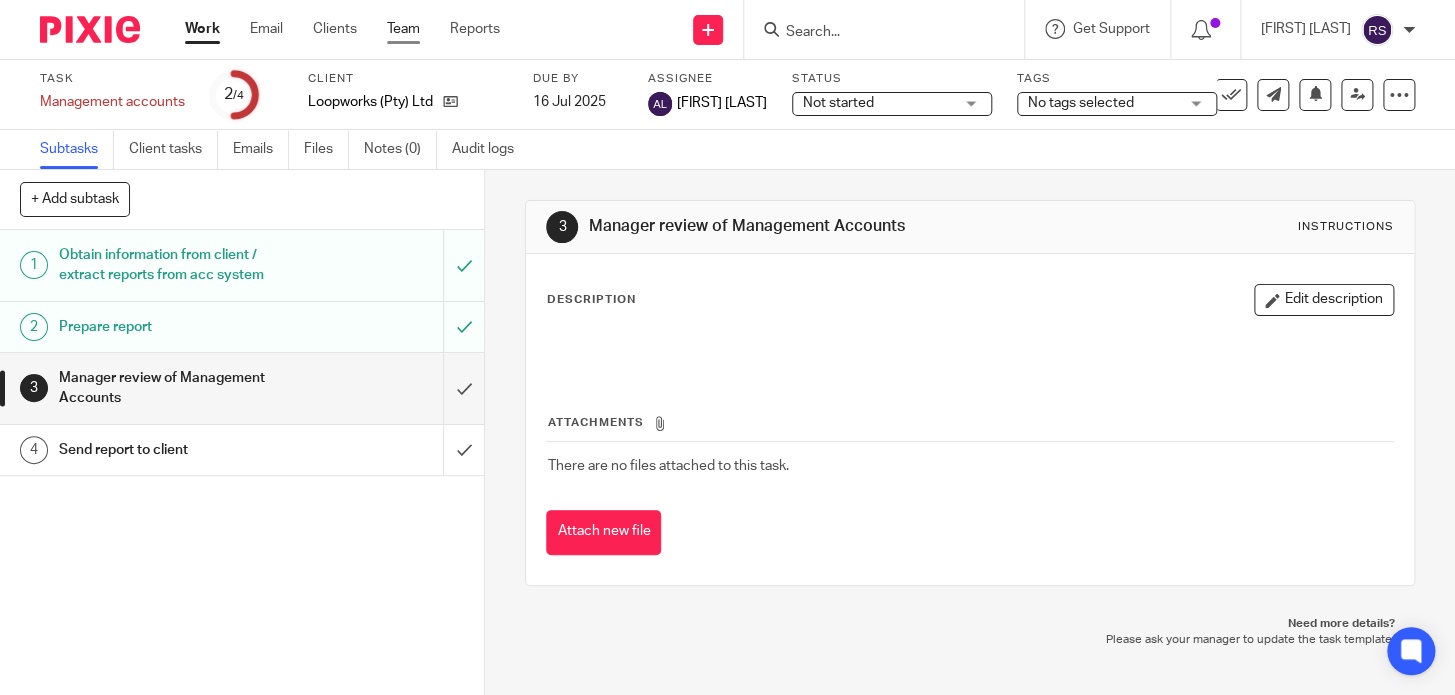 click on "Team" at bounding box center (403, 29) 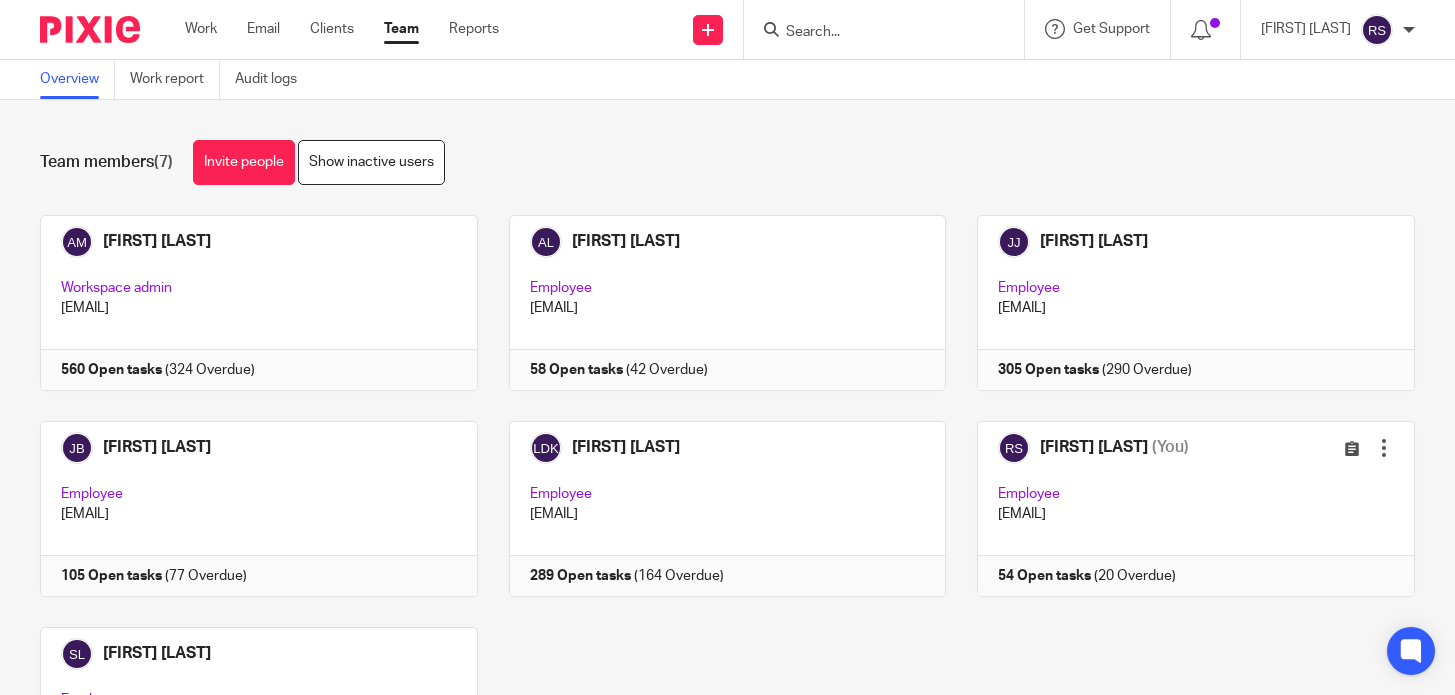 scroll, scrollTop: 0, scrollLeft: 0, axis: both 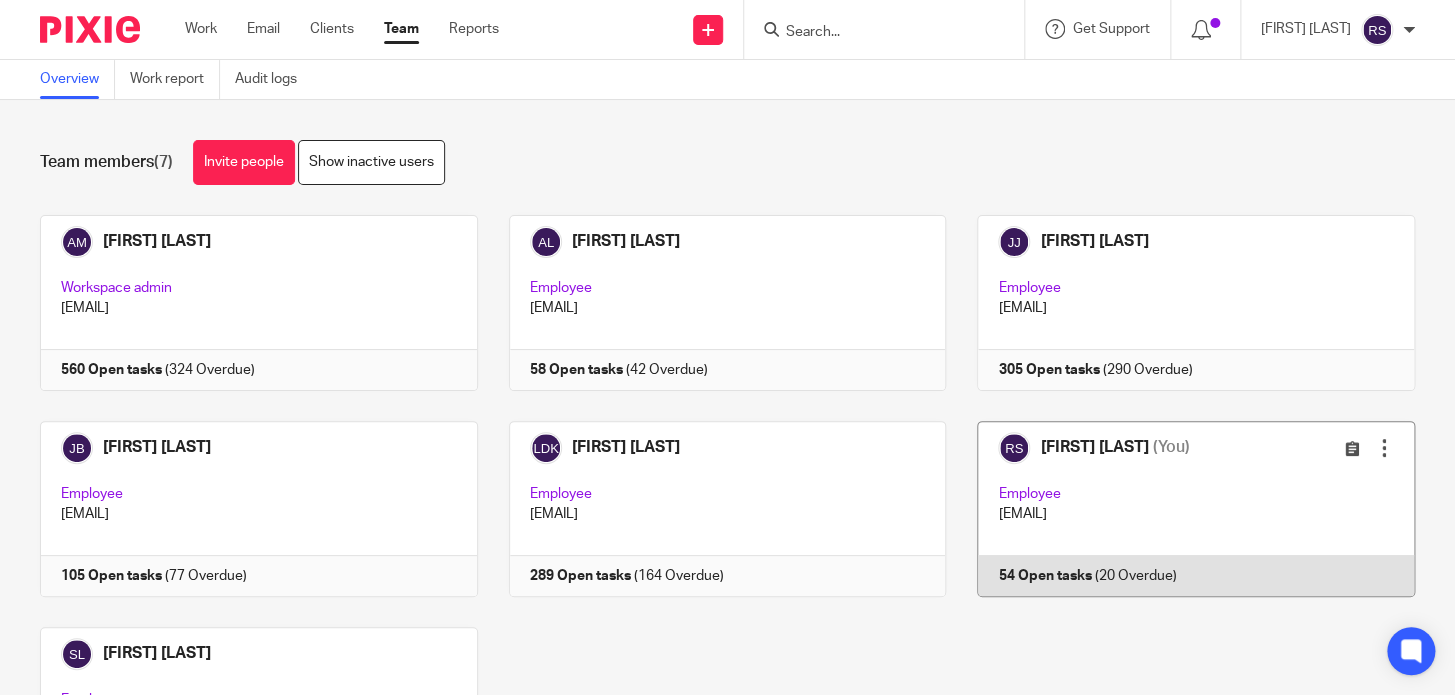 click at bounding box center (1180, 509) 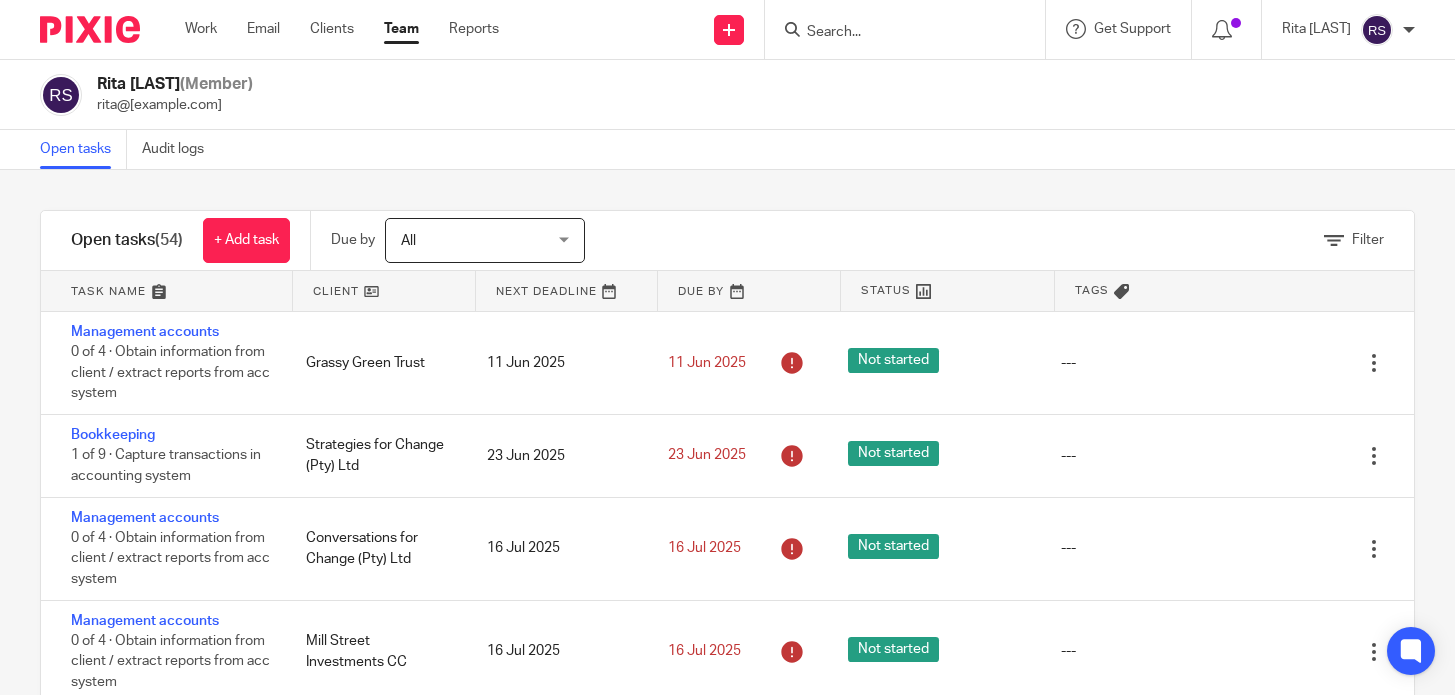 scroll, scrollTop: 0, scrollLeft: 0, axis: both 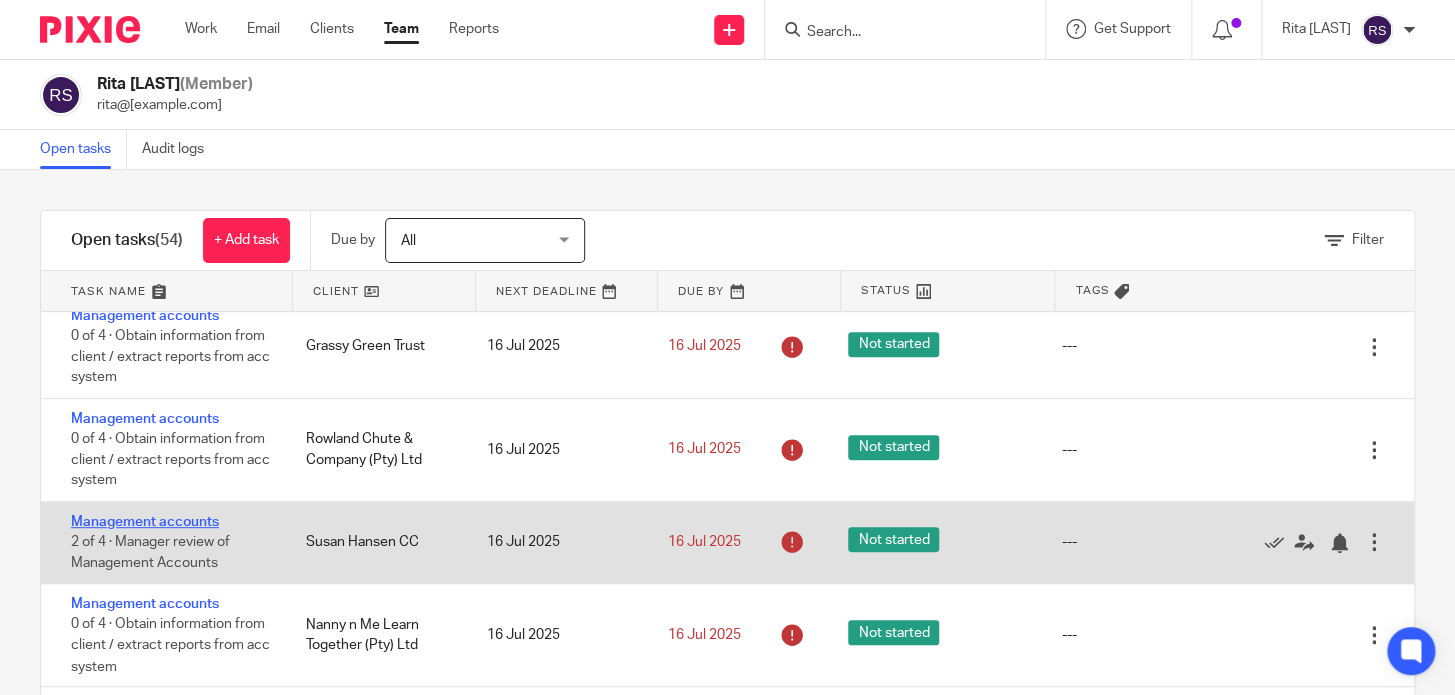 click on "Management accounts" at bounding box center (145, 522) 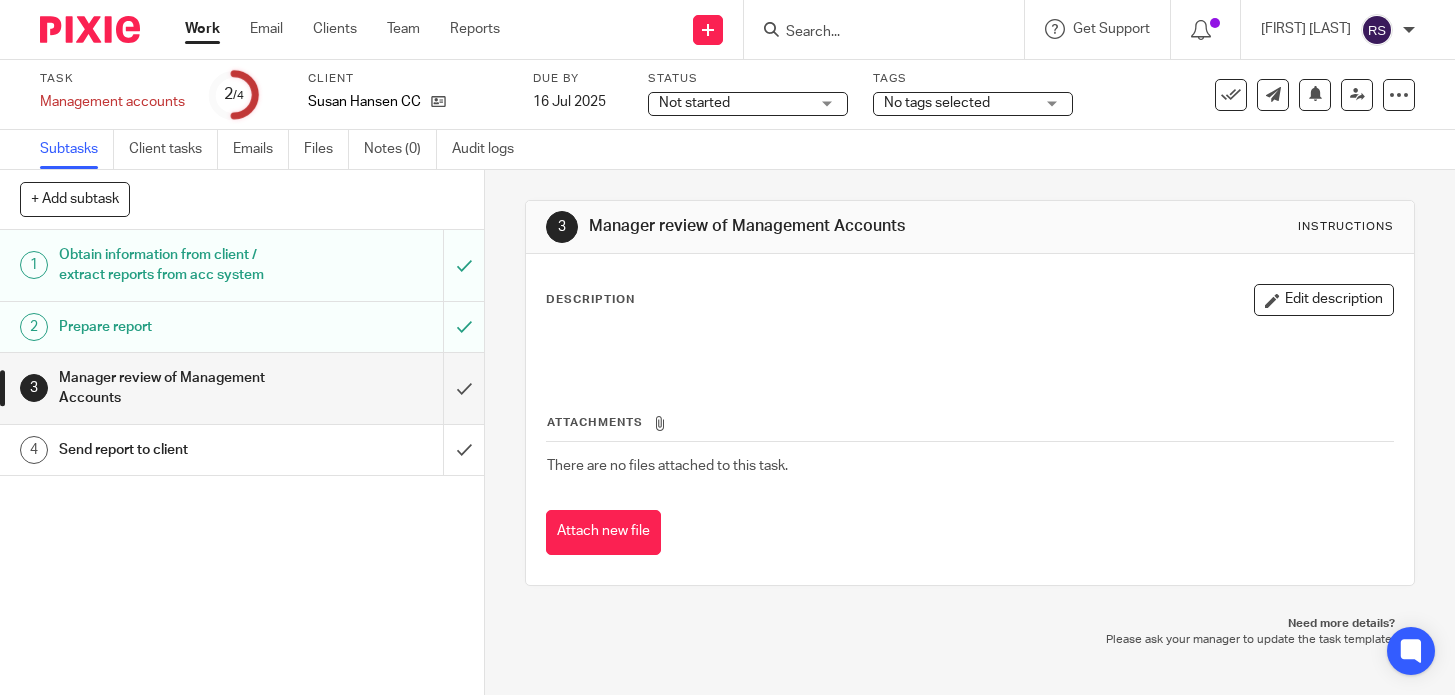 scroll, scrollTop: 0, scrollLeft: 0, axis: both 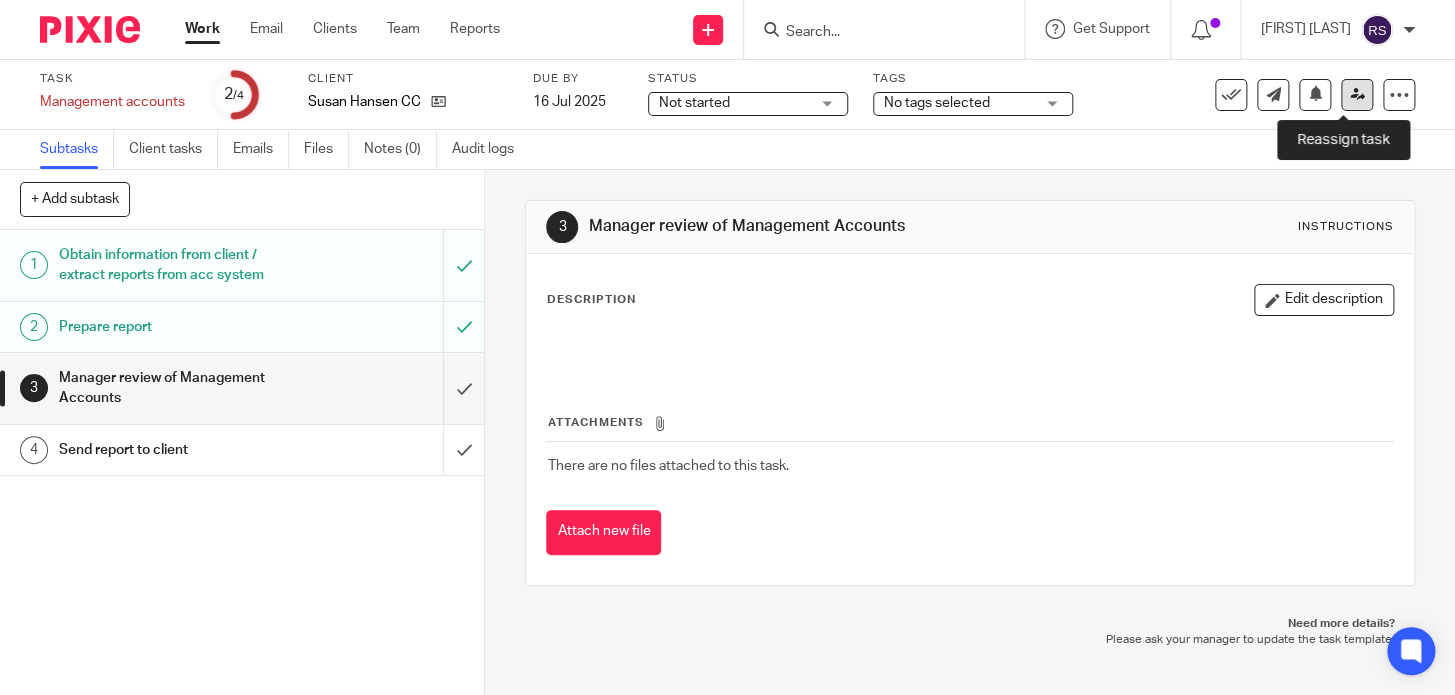 click at bounding box center [1357, 94] 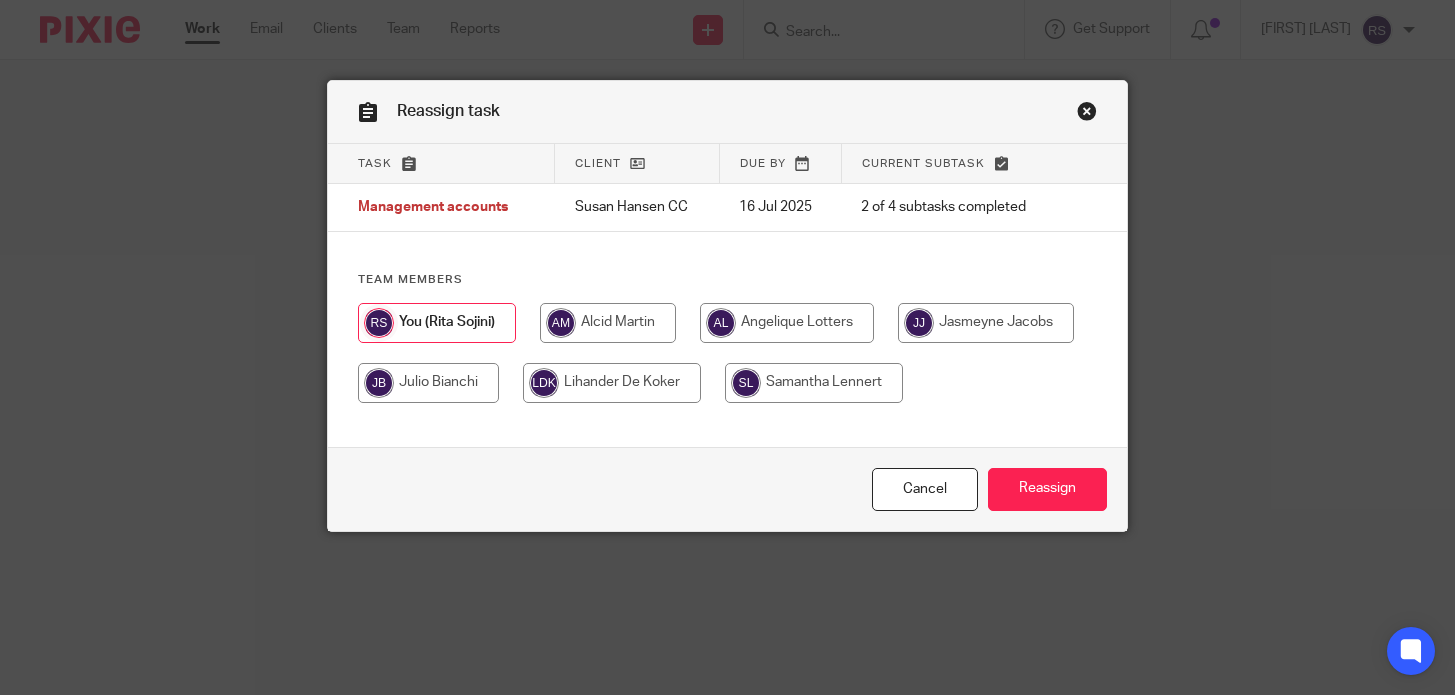 scroll, scrollTop: 0, scrollLeft: 0, axis: both 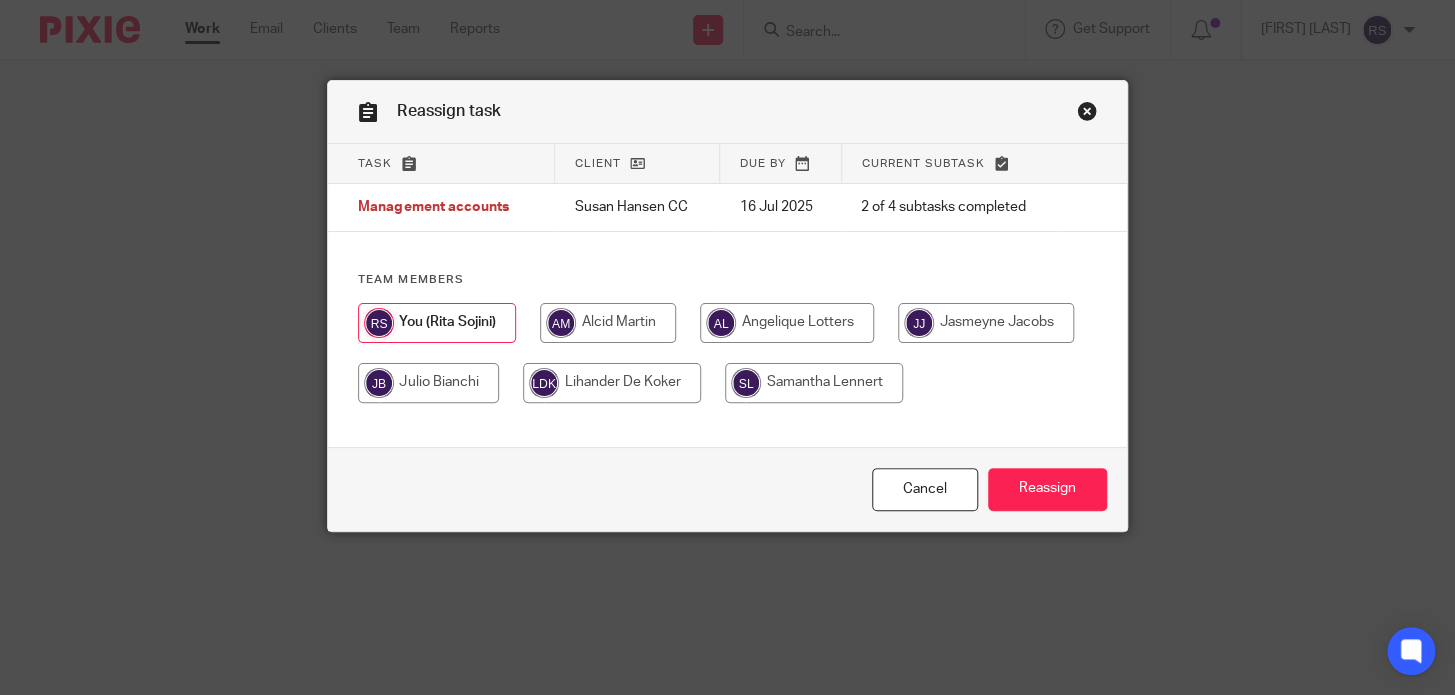 click at bounding box center (1087, 114) 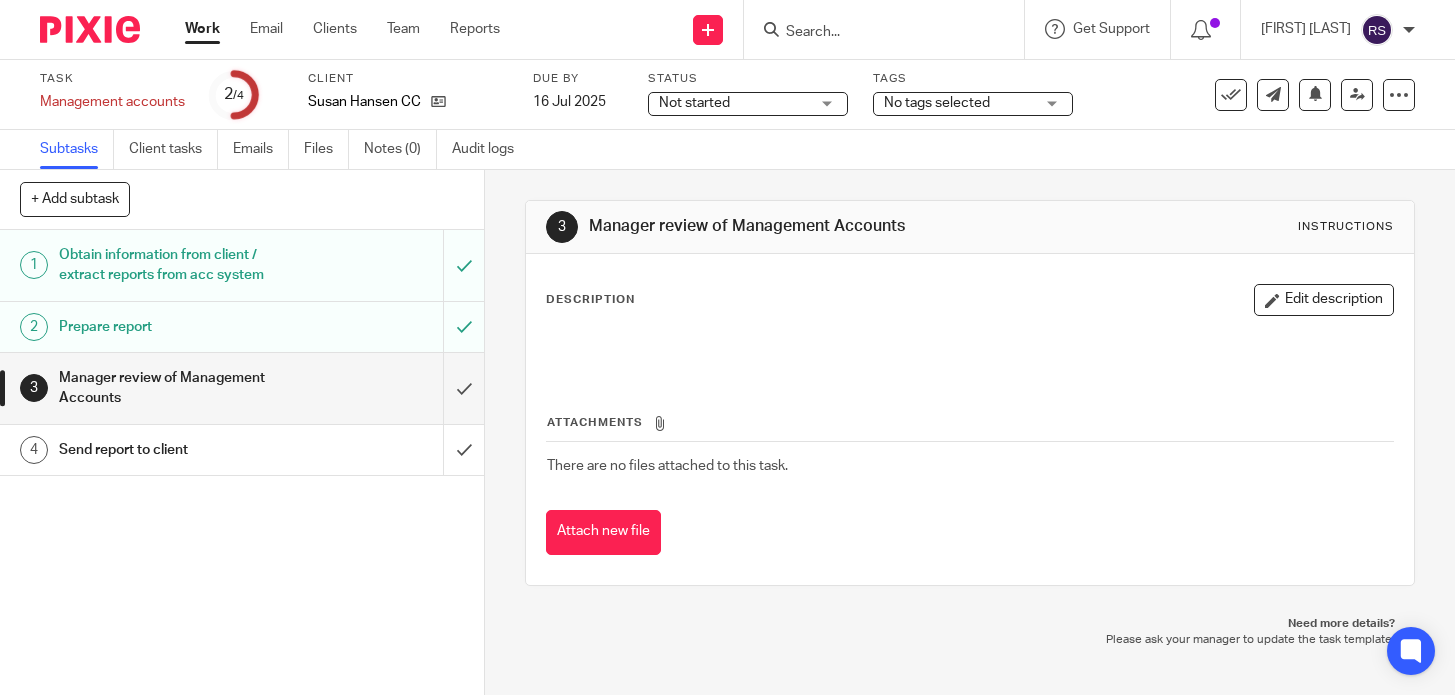 scroll, scrollTop: 0, scrollLeft: 0, axis: both 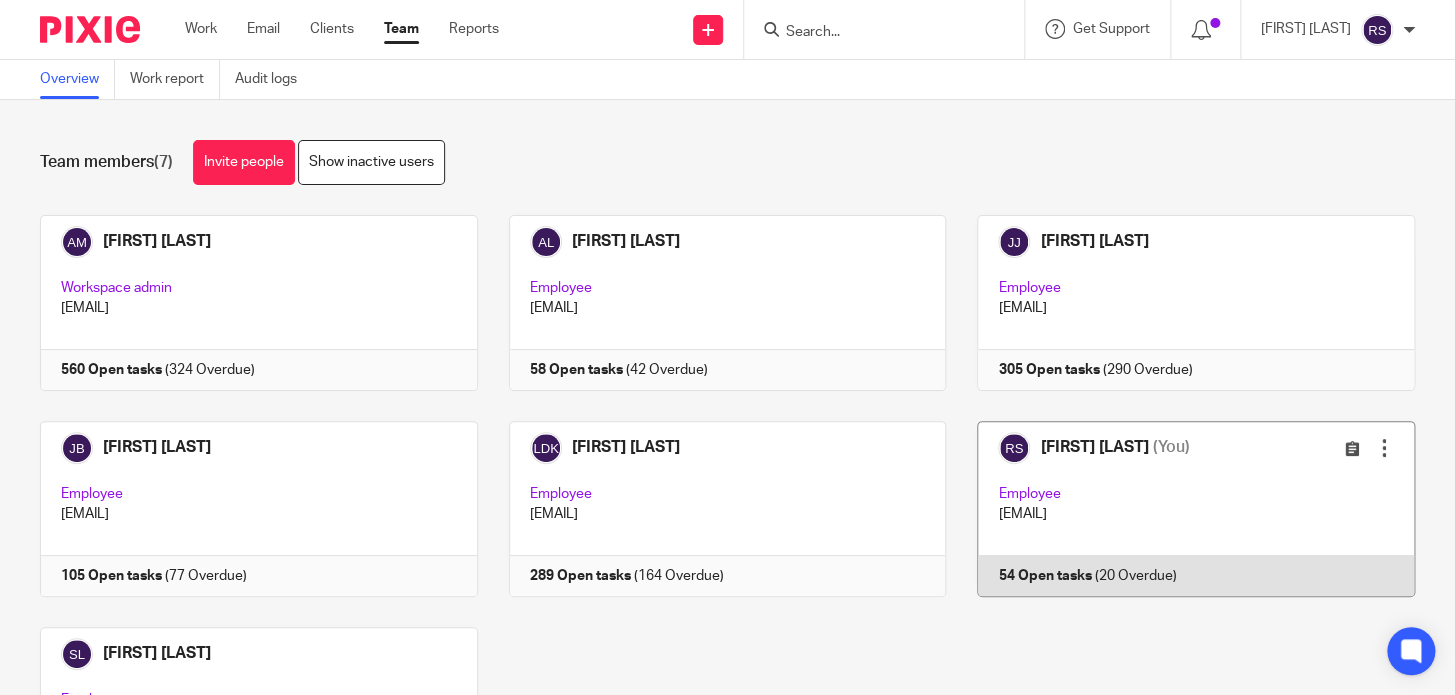 click at bounding box center (1180, 509) 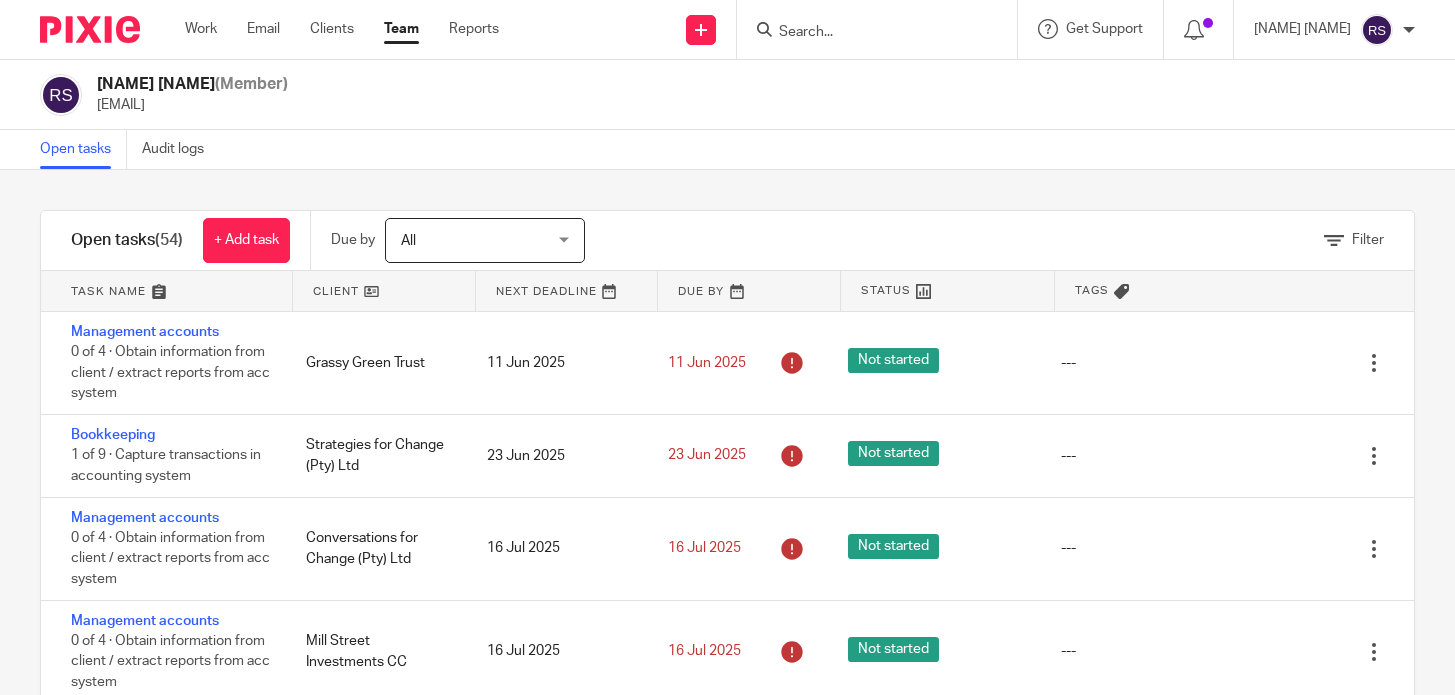 scroll, scrollTop: 0, scrollLeft: 0, axis: both 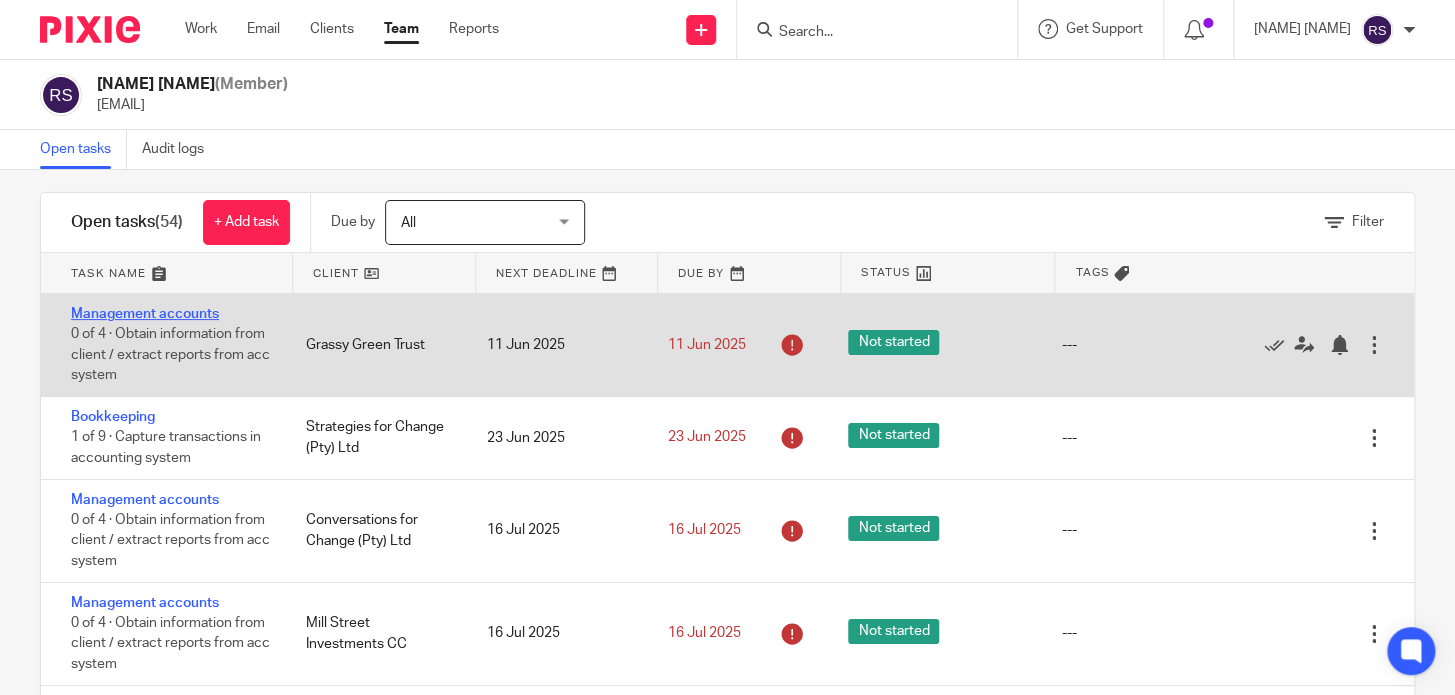 click on "Management accounts" at bounding box center [145, 314] 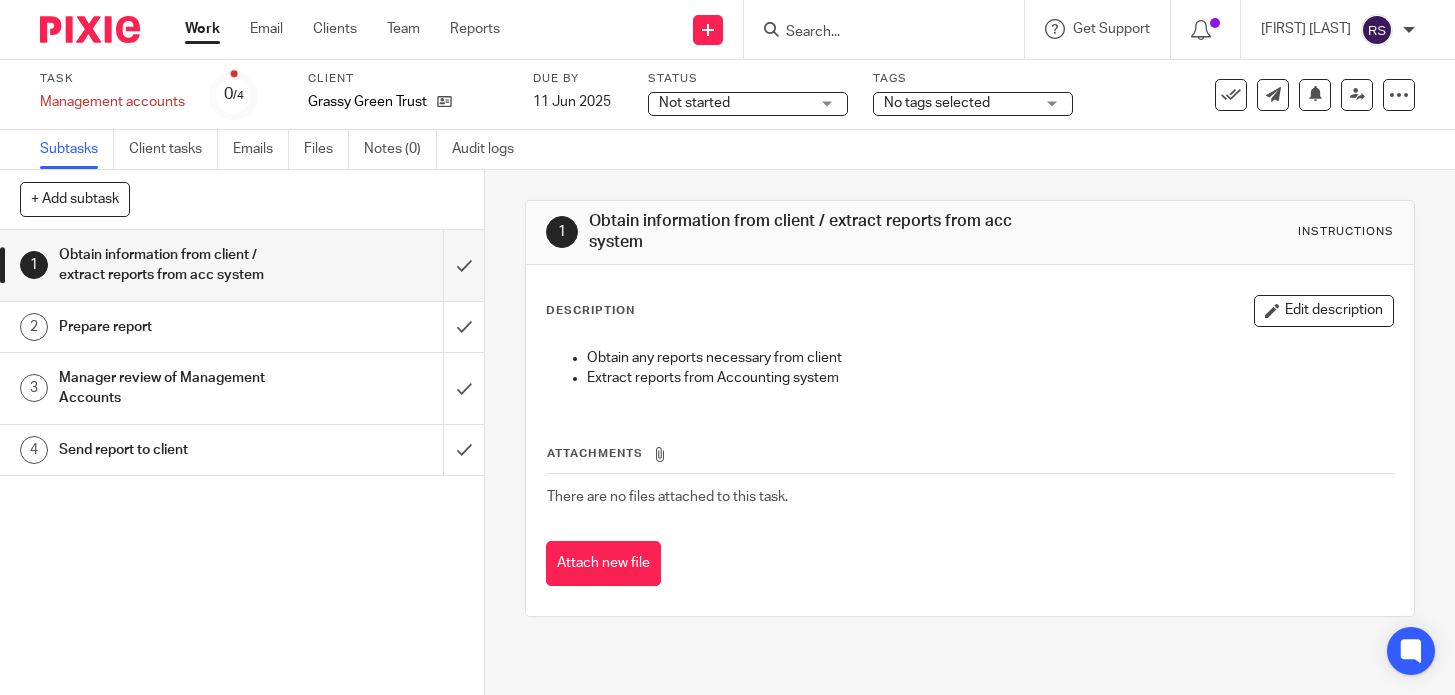 scroll, scrollTop: 0, scrollLeft: 0, axis: both 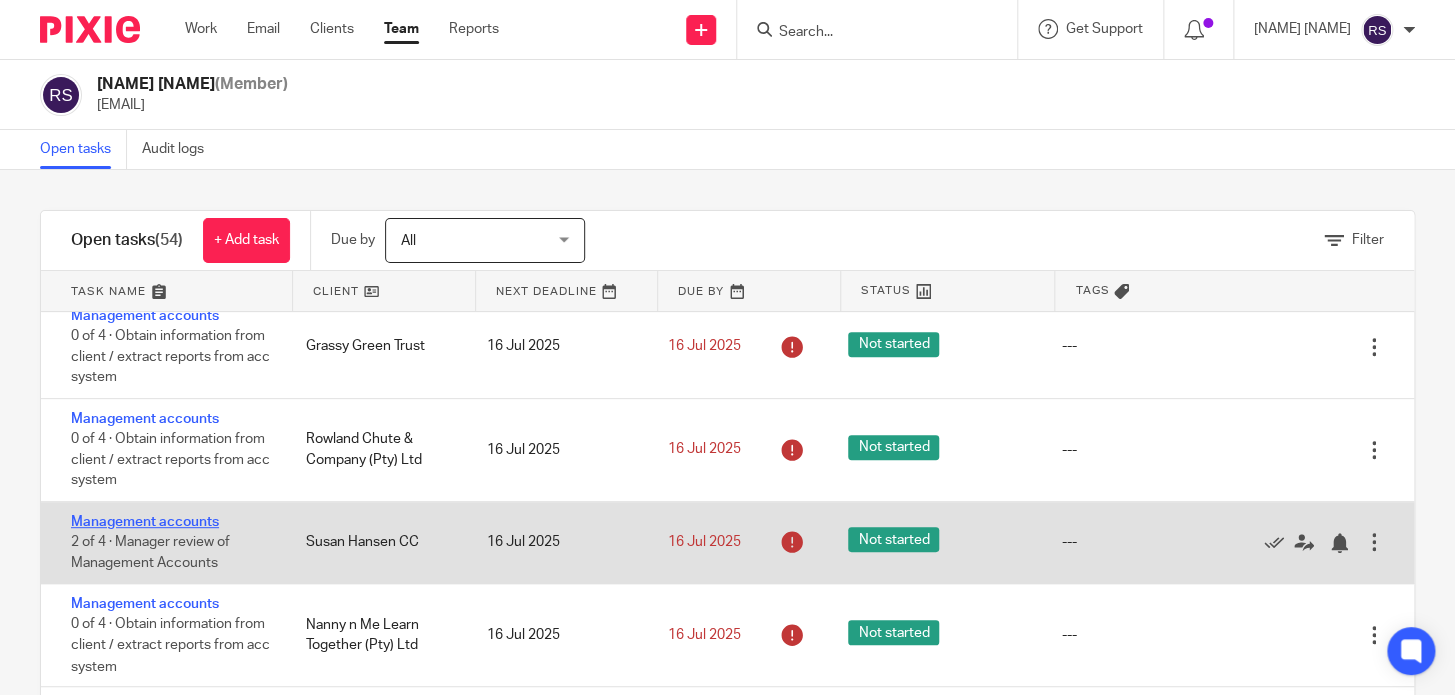 click on "Management accounts" at bounding box center [145, 522] 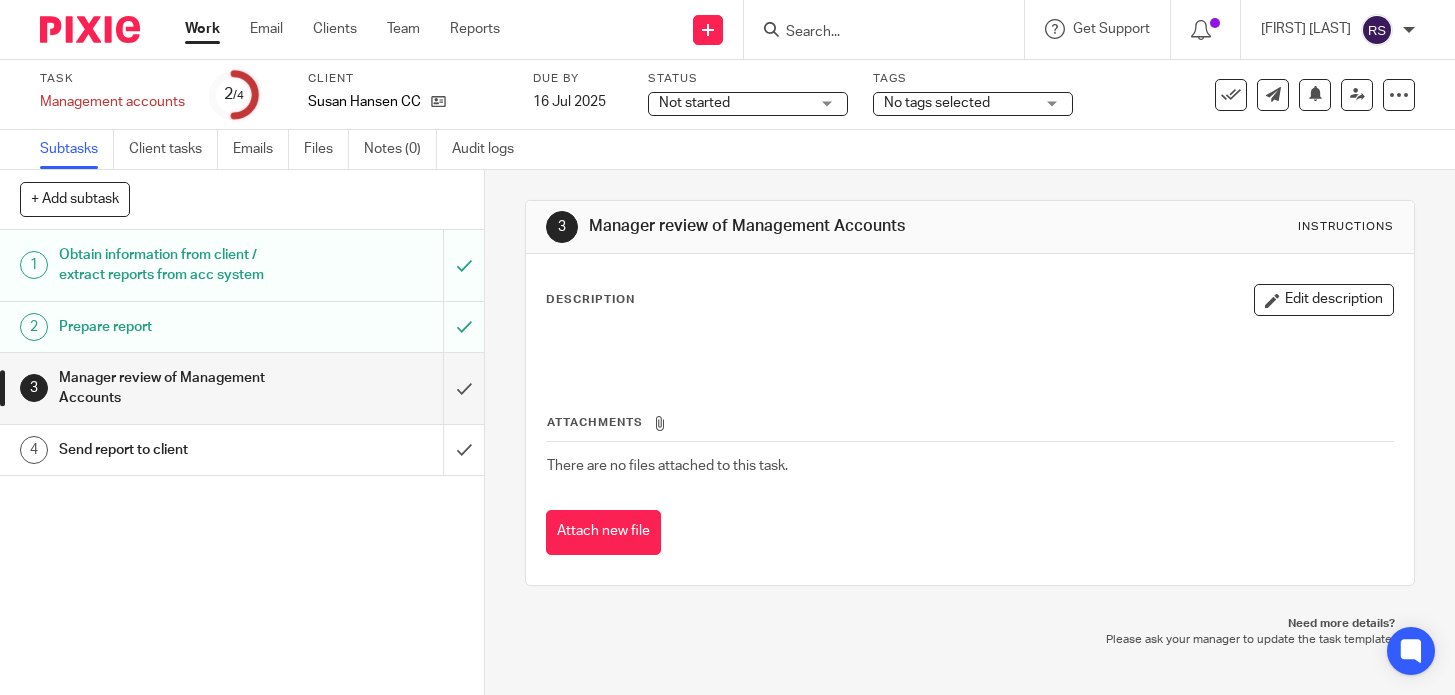 scroll, scrollTop: 0, scrollLeft: 0, axis: both 